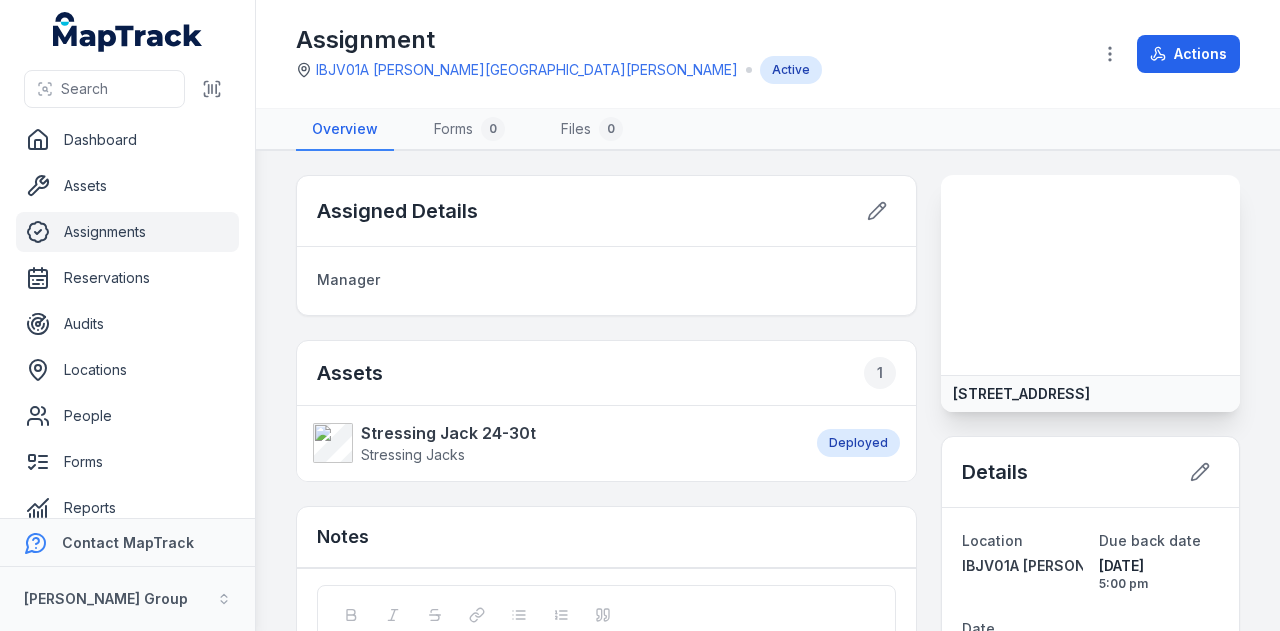 scroll, scrollTop: 0, scrollLeft: 0, axis: both 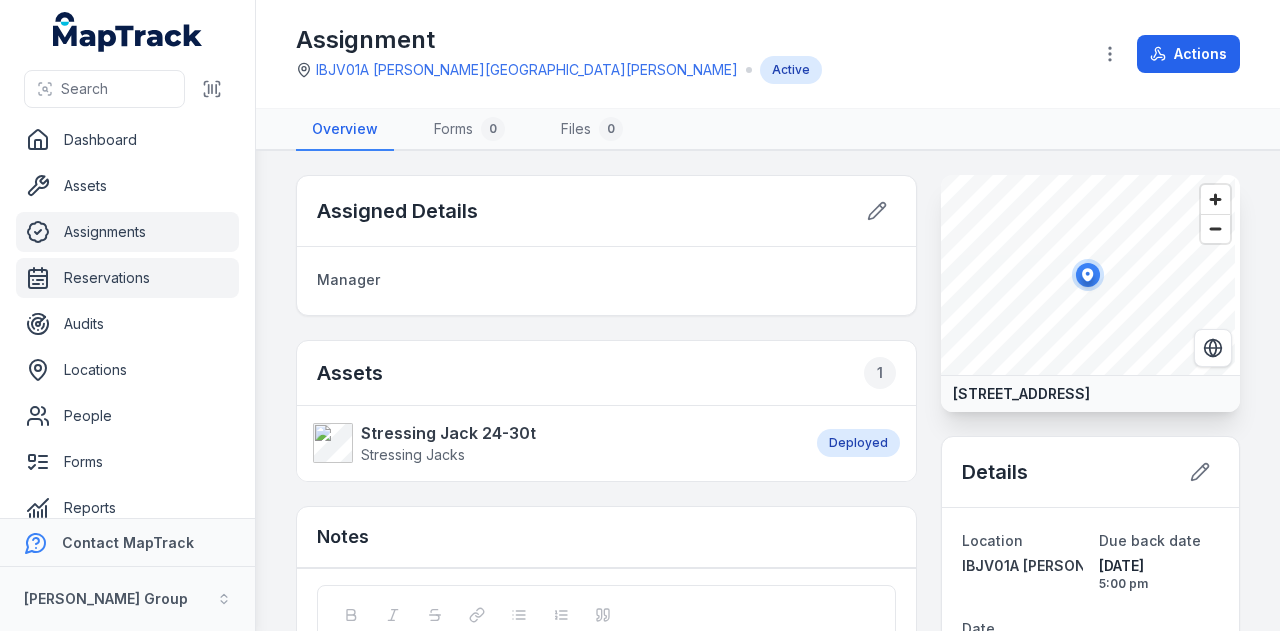click on "Reservations" at bounding box center [127, 278] 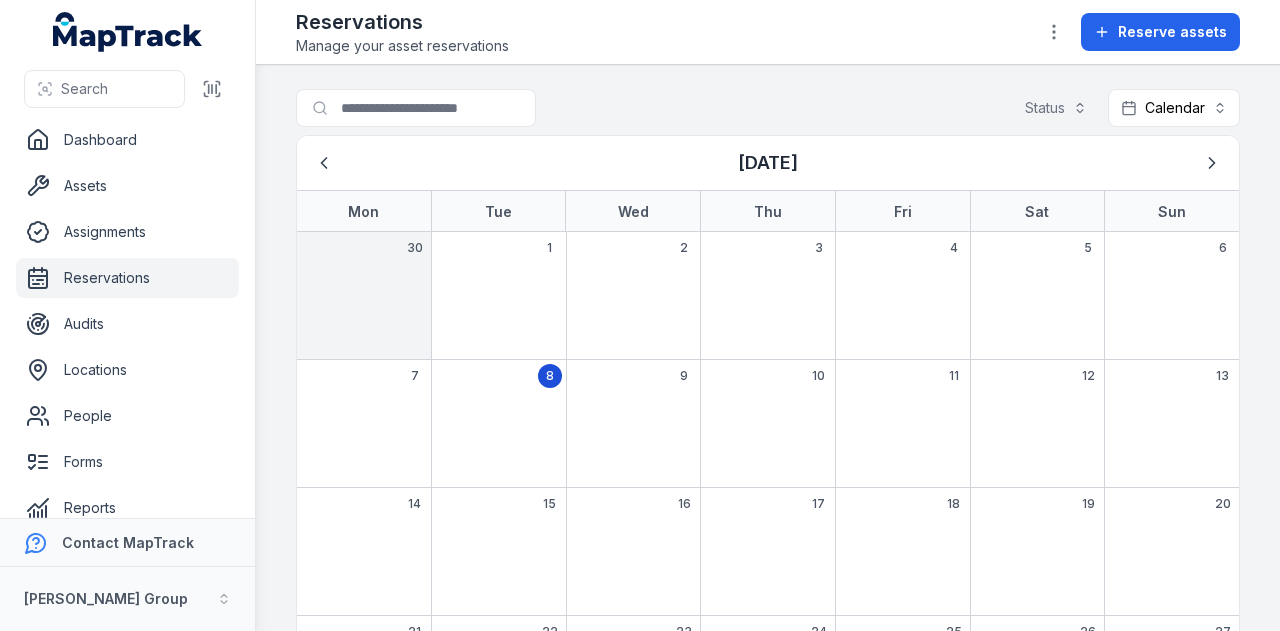 scroll, scrollTop: 0, scrollLeft: 0, axis: both 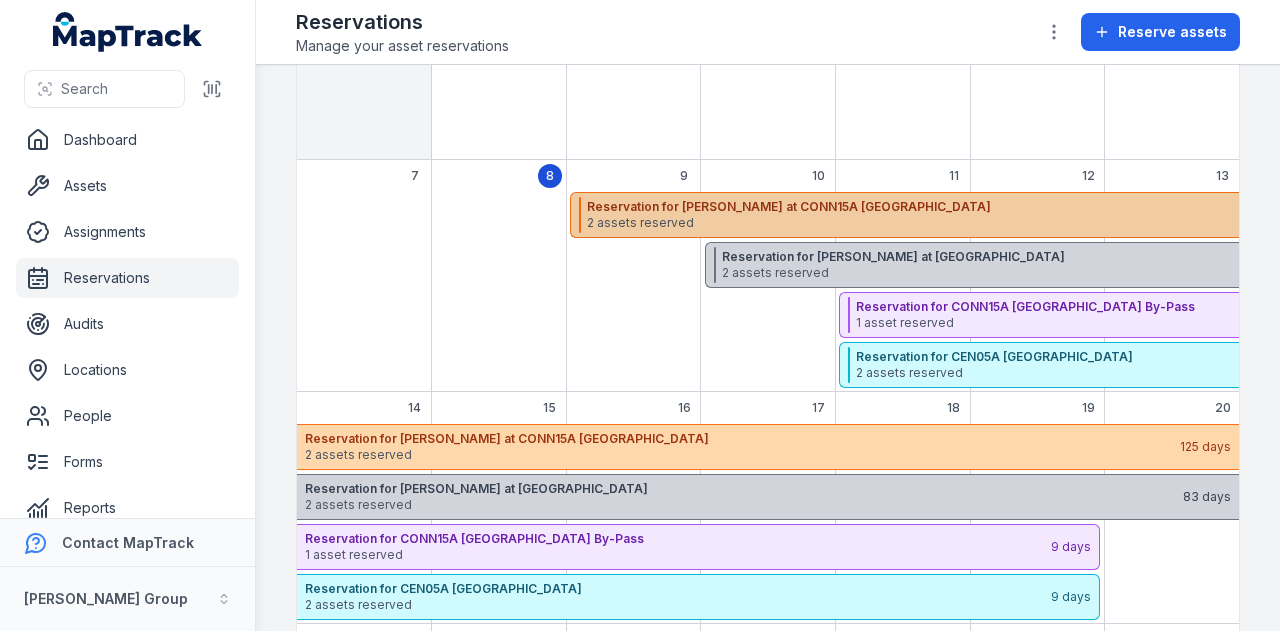 click on "2 assets reserved" at bounding box center [1017, 223] 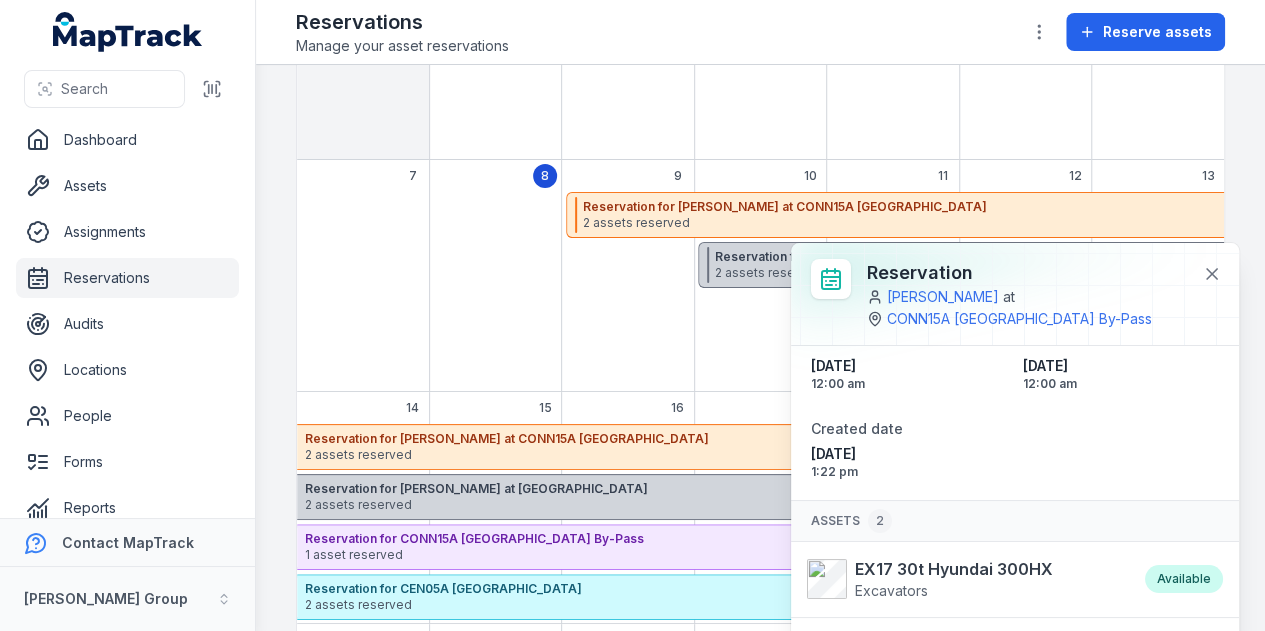 scroll, scrollTop: 163, scrollLeft: 0, axis: vertical 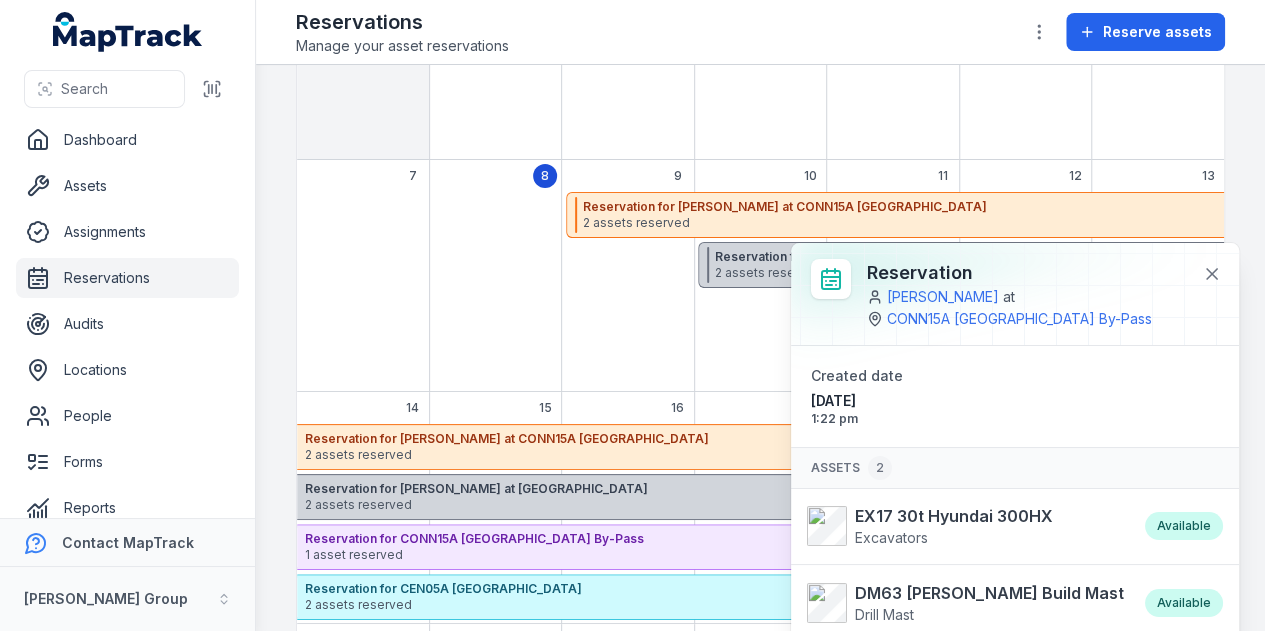 click at bounding box center [628, 292] 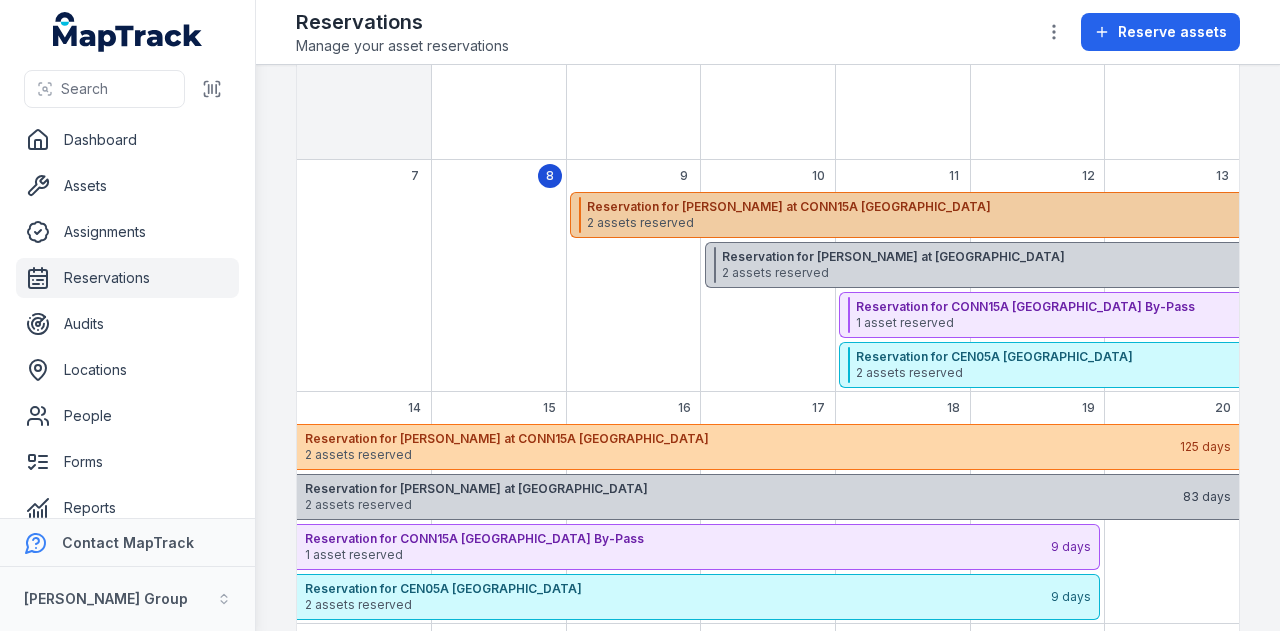 click on "Reservation for Shehre Yar Khan at CONN15A Bangor By-Pass" at bounding box center [1017, 207] 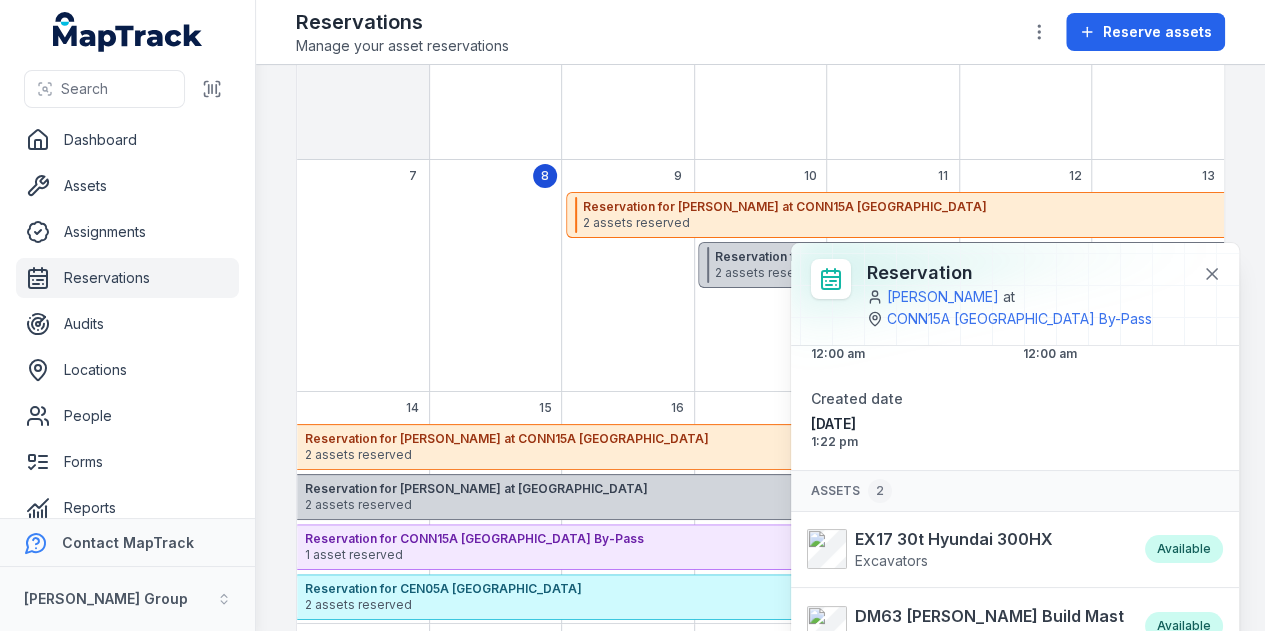 scroll, scrollTop: 163, scrollLeft: 0, axis: vertical 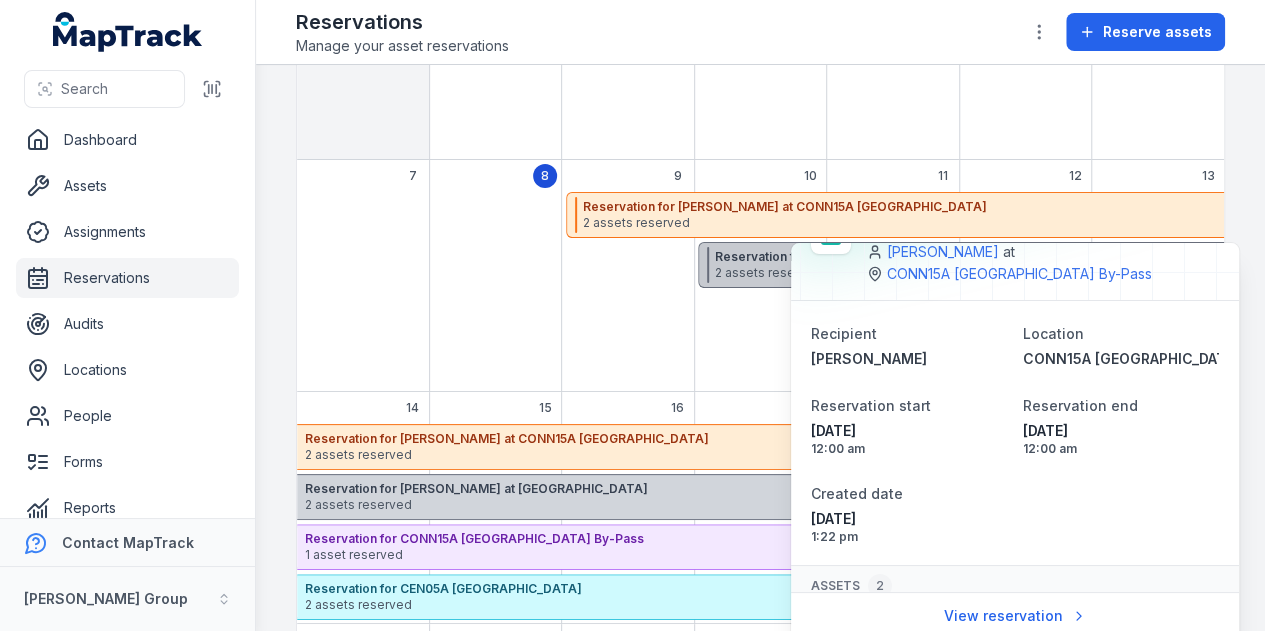 click on "Reservation for Kushal Neupane at CEN05A Wisemans Ferry 2 assets reserved" at bounding box center (1139, 265) 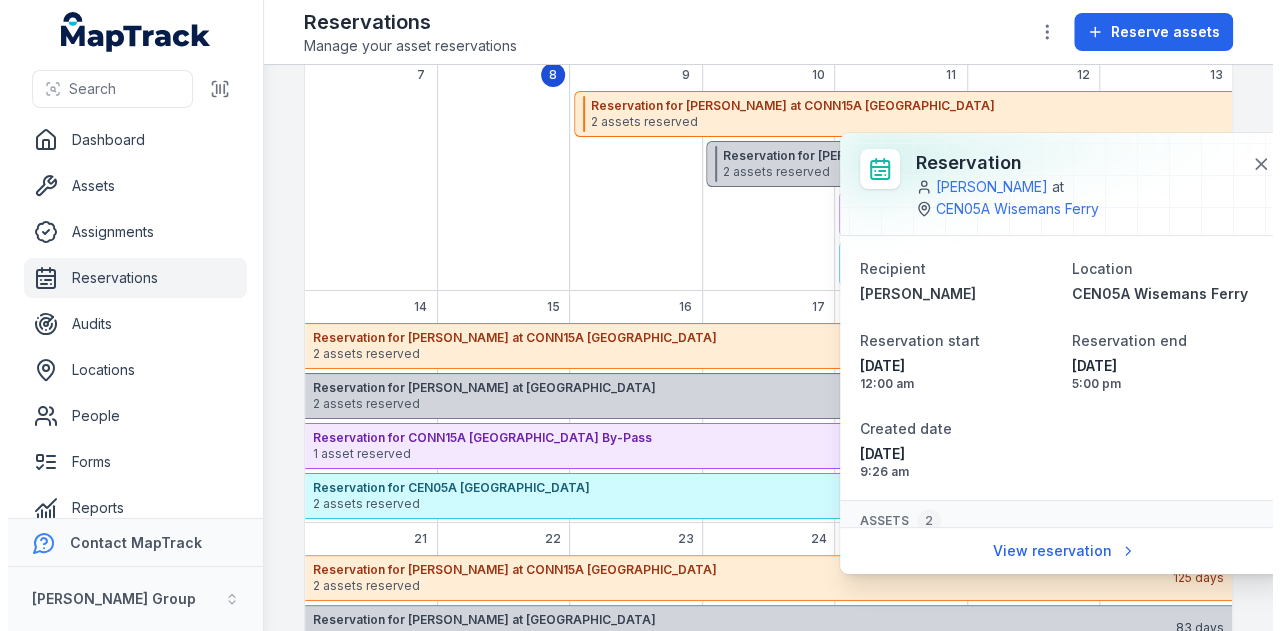 scroll, scrollTop: 400, scrollLeft: 0, axis: vertical 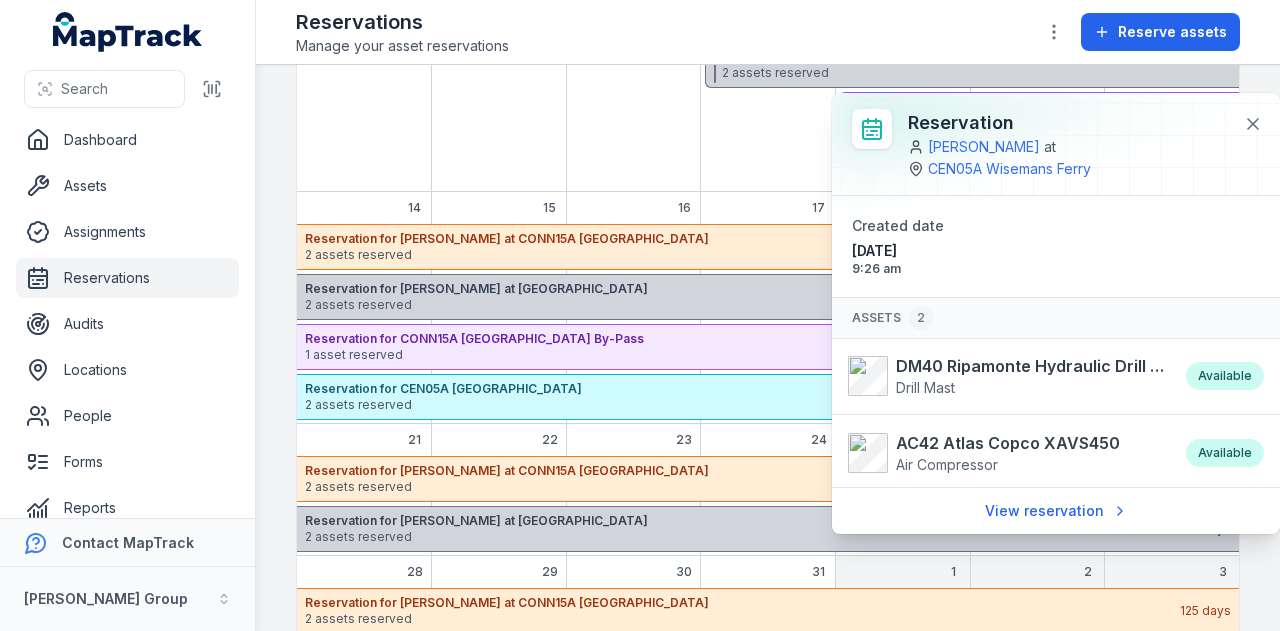 click at bounding box center [768, 92] 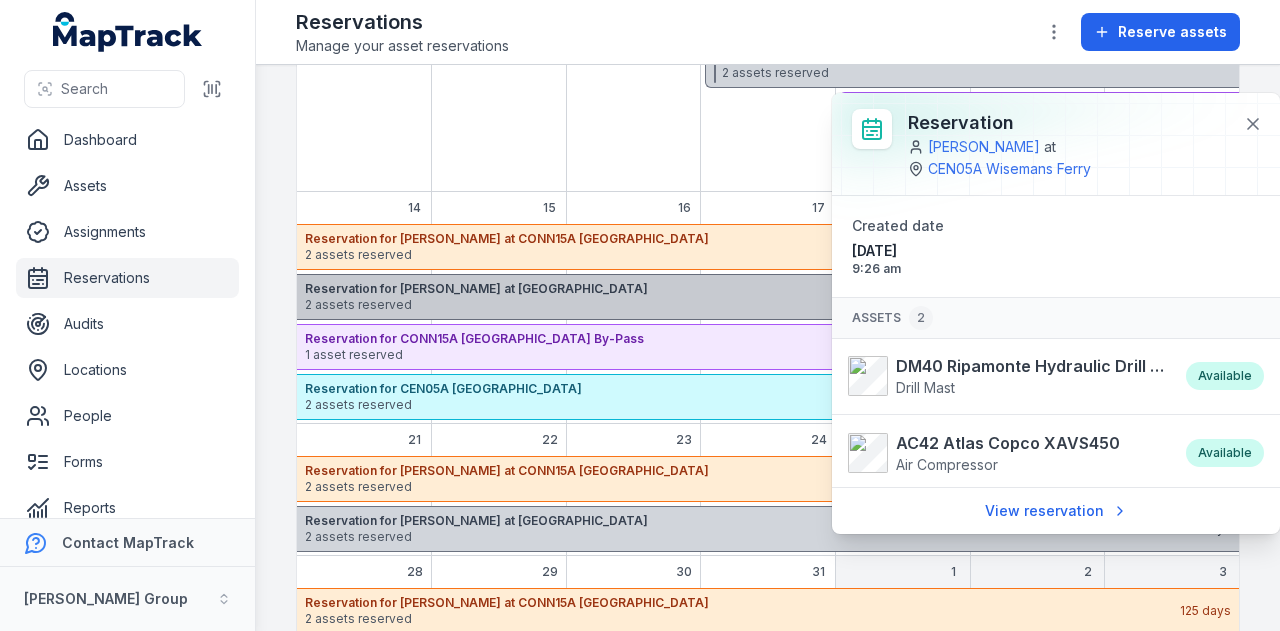 scroll, scrollTop: 374, scrollLeft: 0, axis: vertical 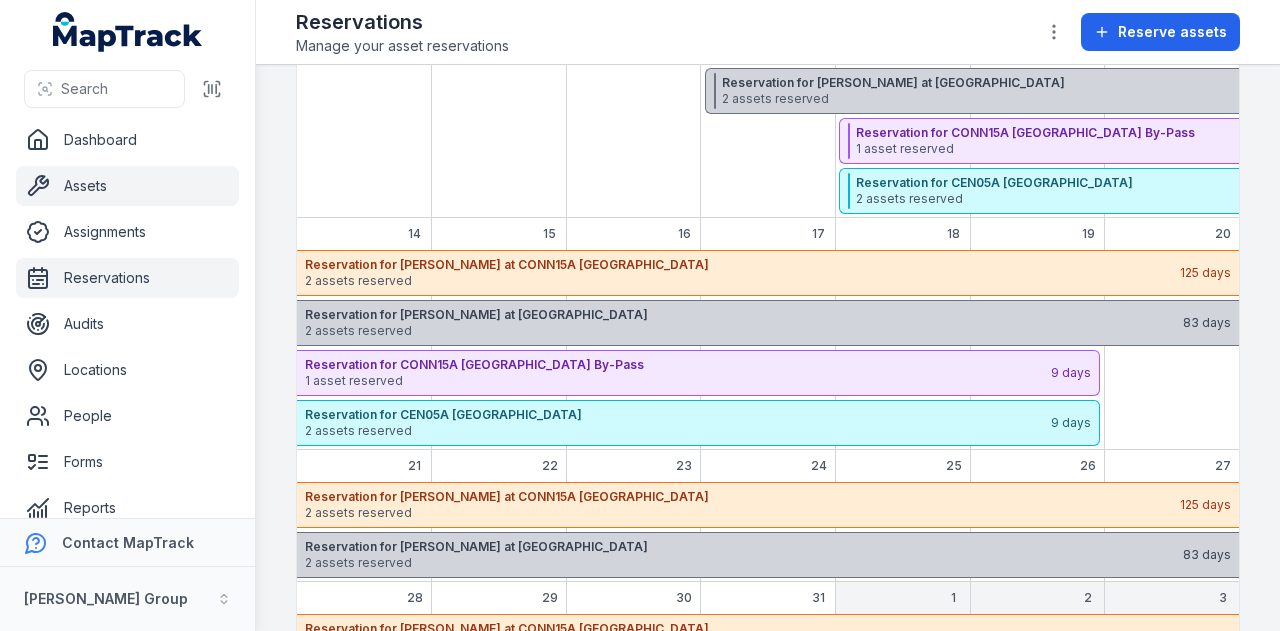 click on "Assets" at bounding box center (127, 186) 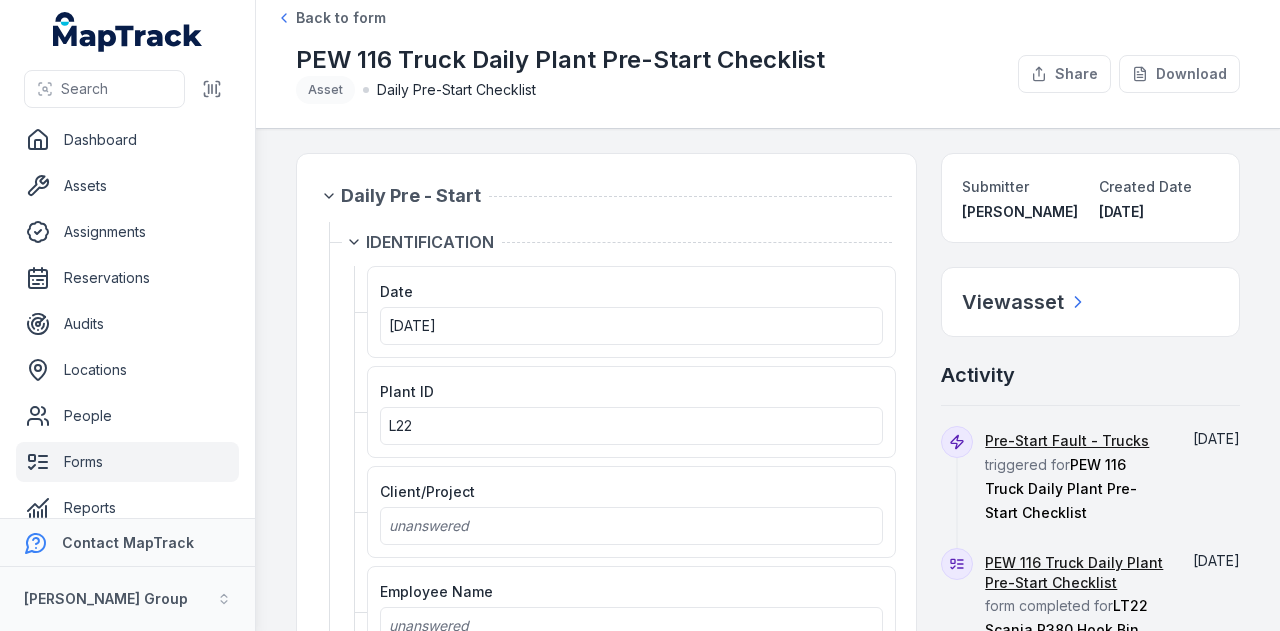 scroll, scrollTop: 0, scrollLeft: 0, axis: both 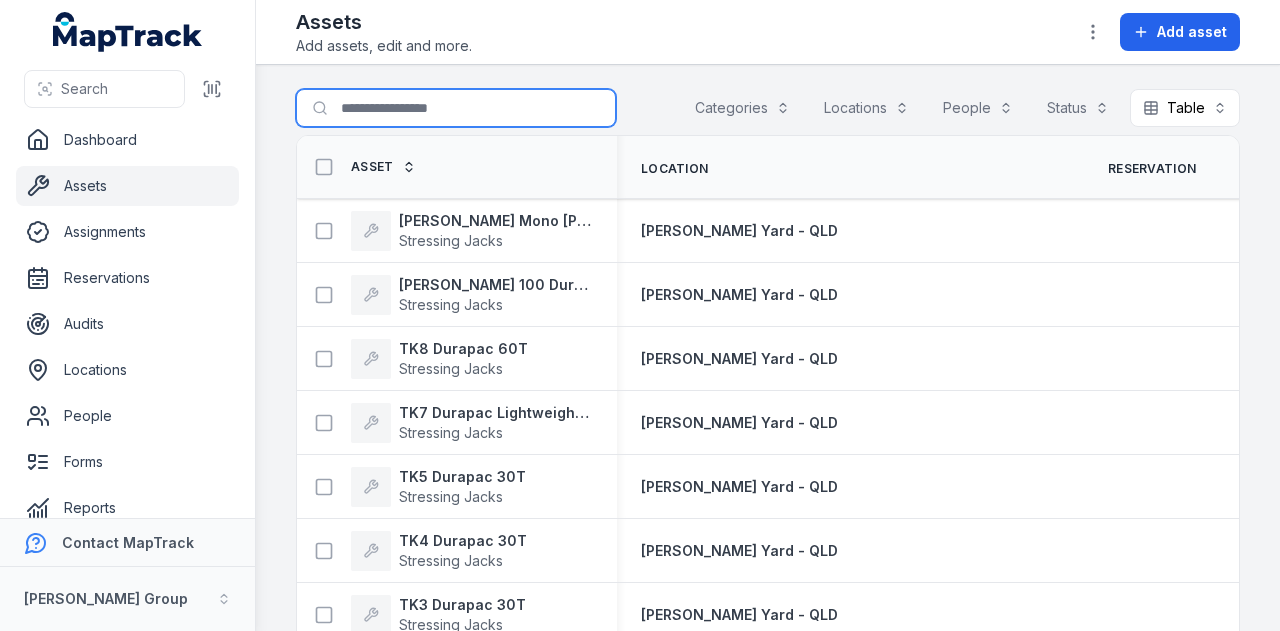 click on "Search for  assets" at bounding box center (456, 108) 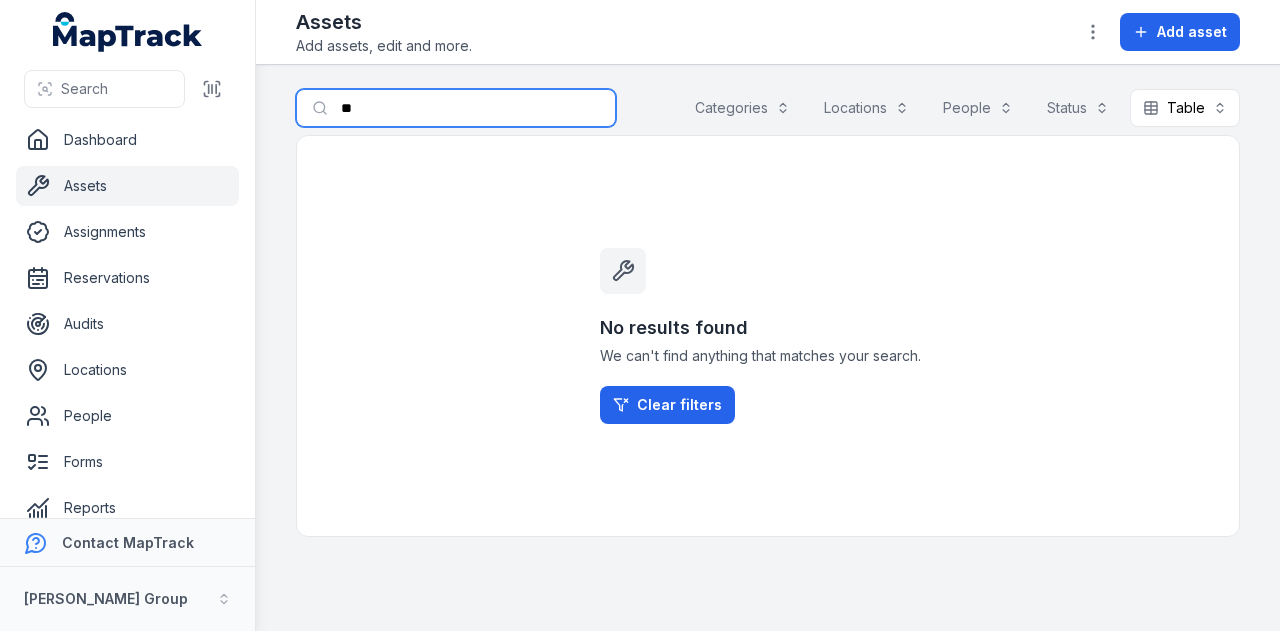 type on "*" 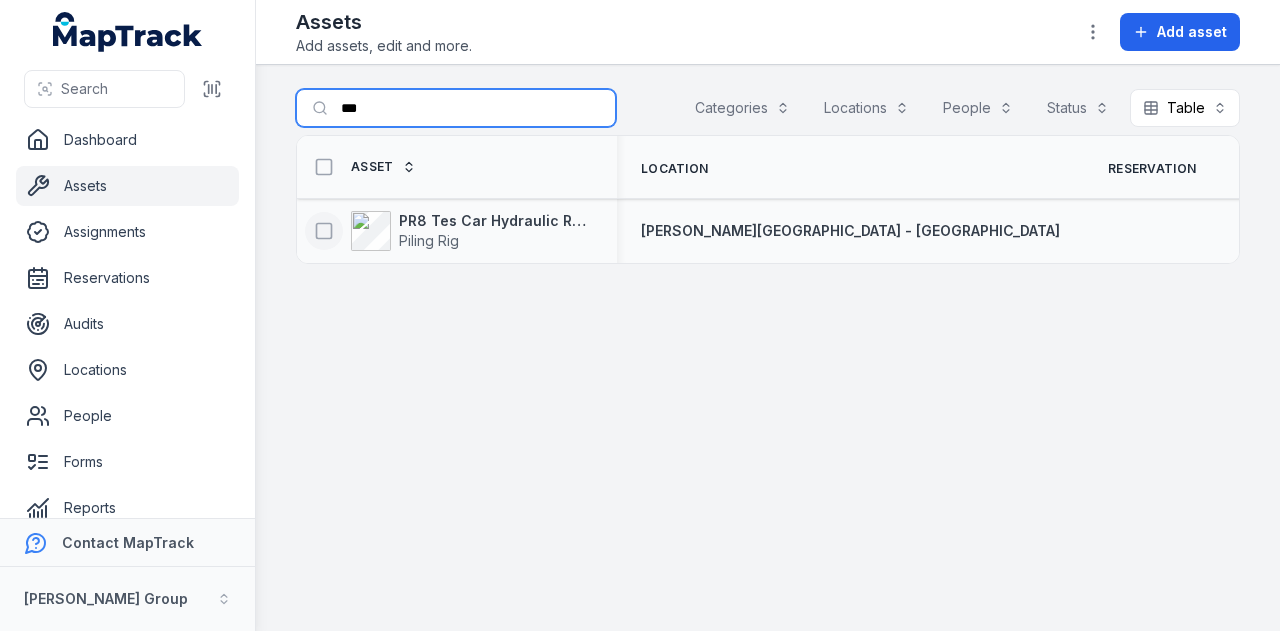 type on "***" 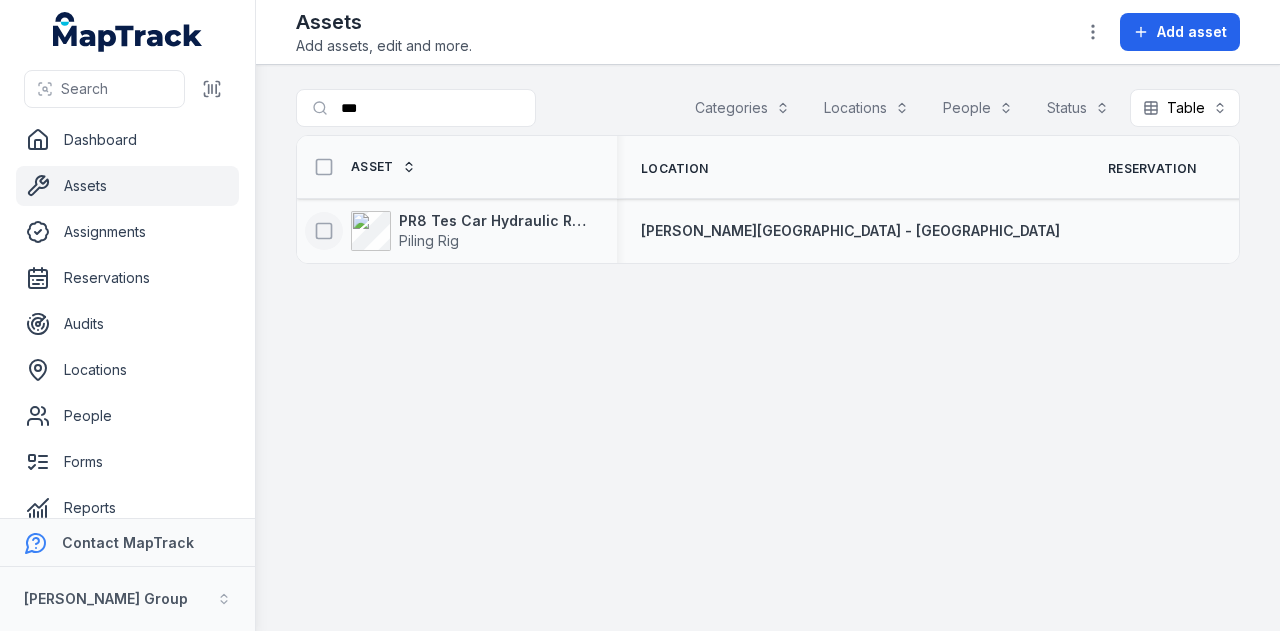 click 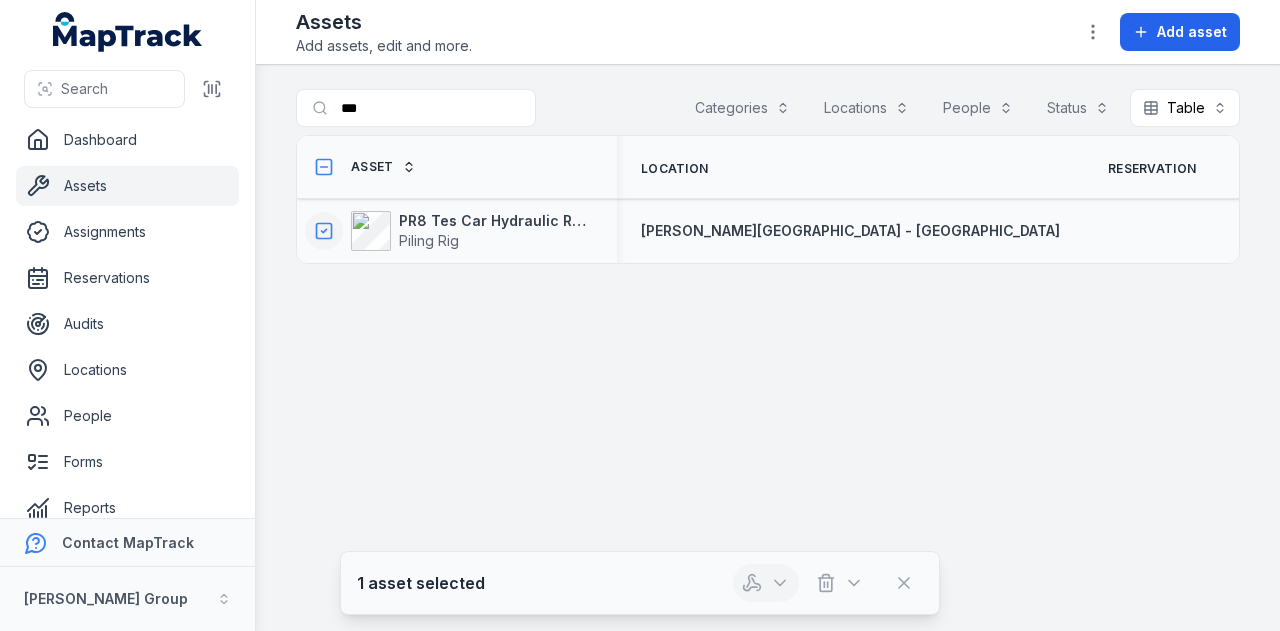 click at bounding box center [766, 583] 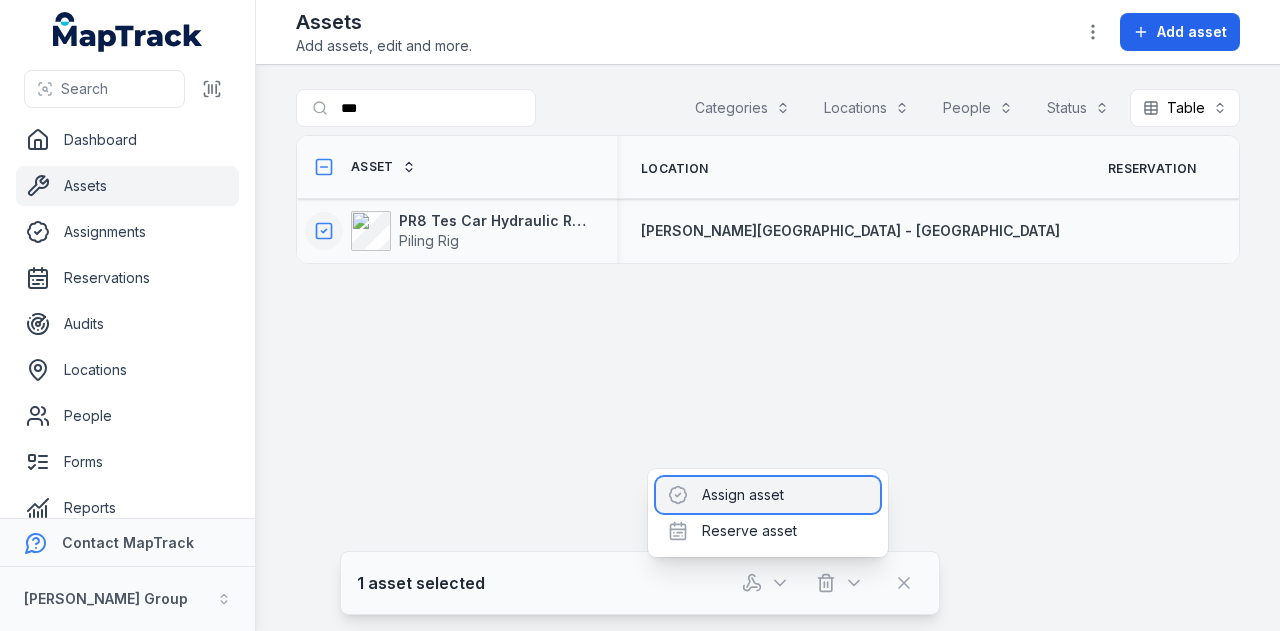 click on "Assign asset" at bounding box center [768, 495] 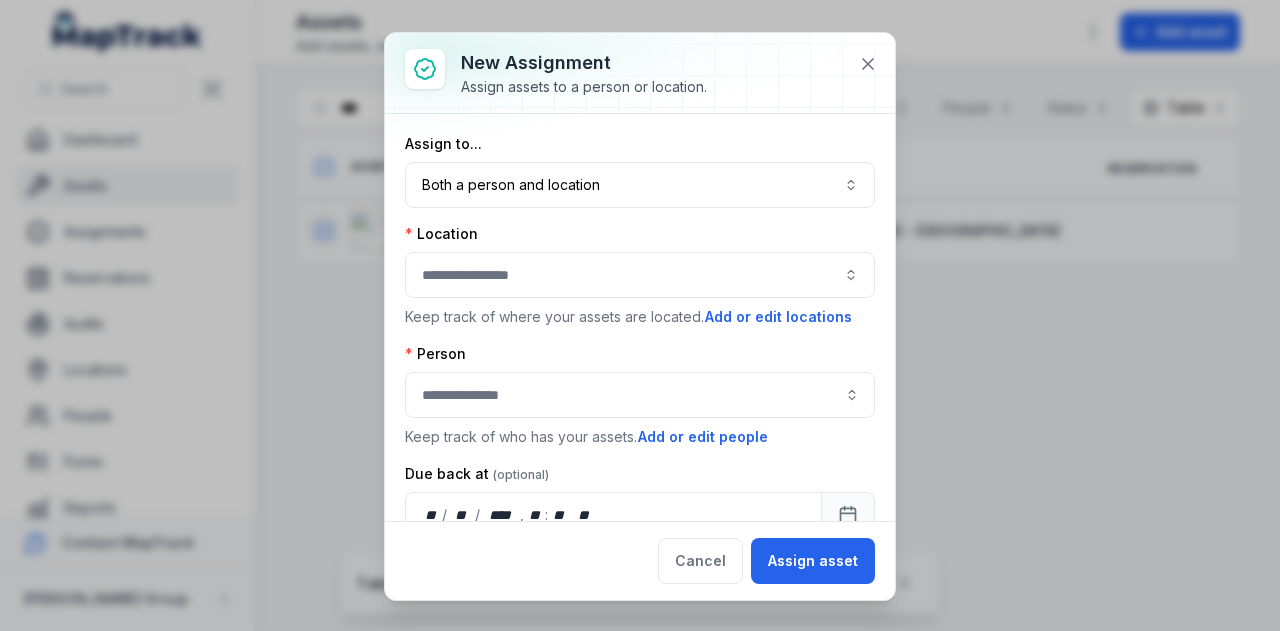 click at bounding box center (640, 275) 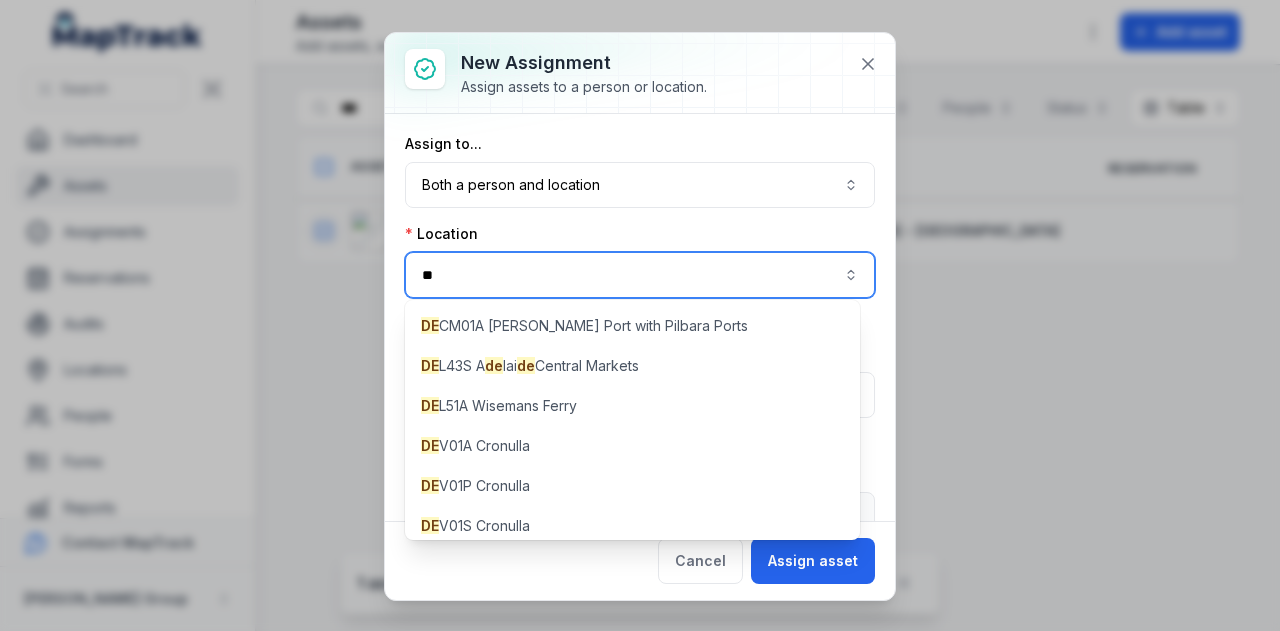 type on "*" 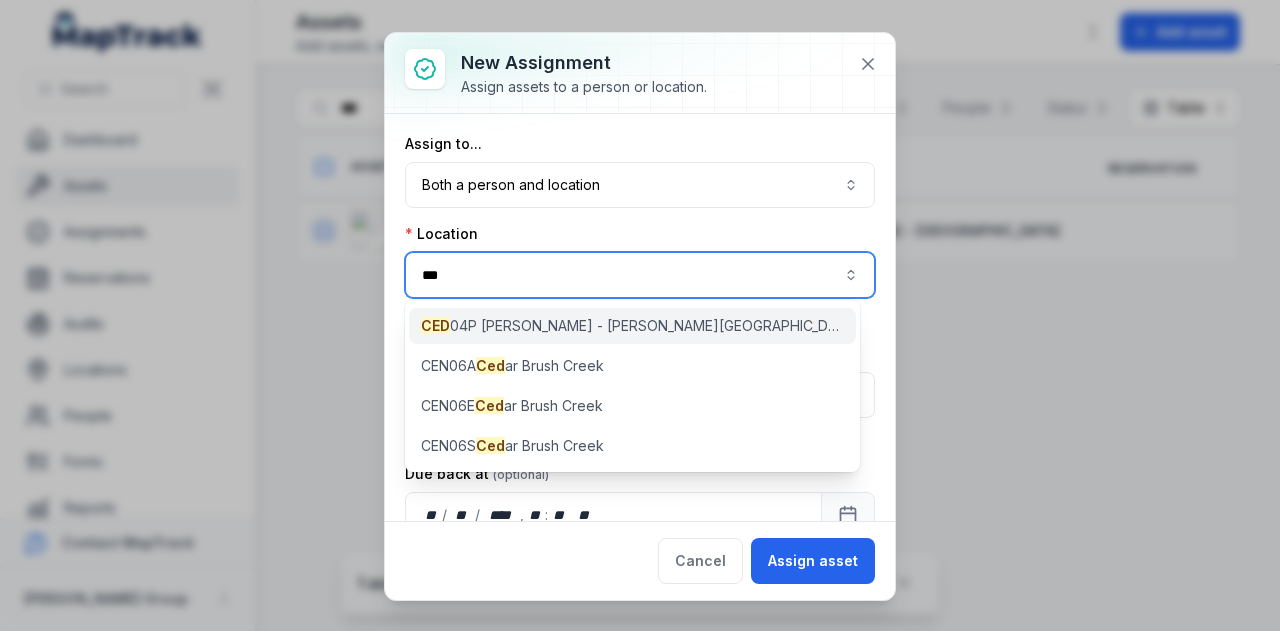 type on "***" 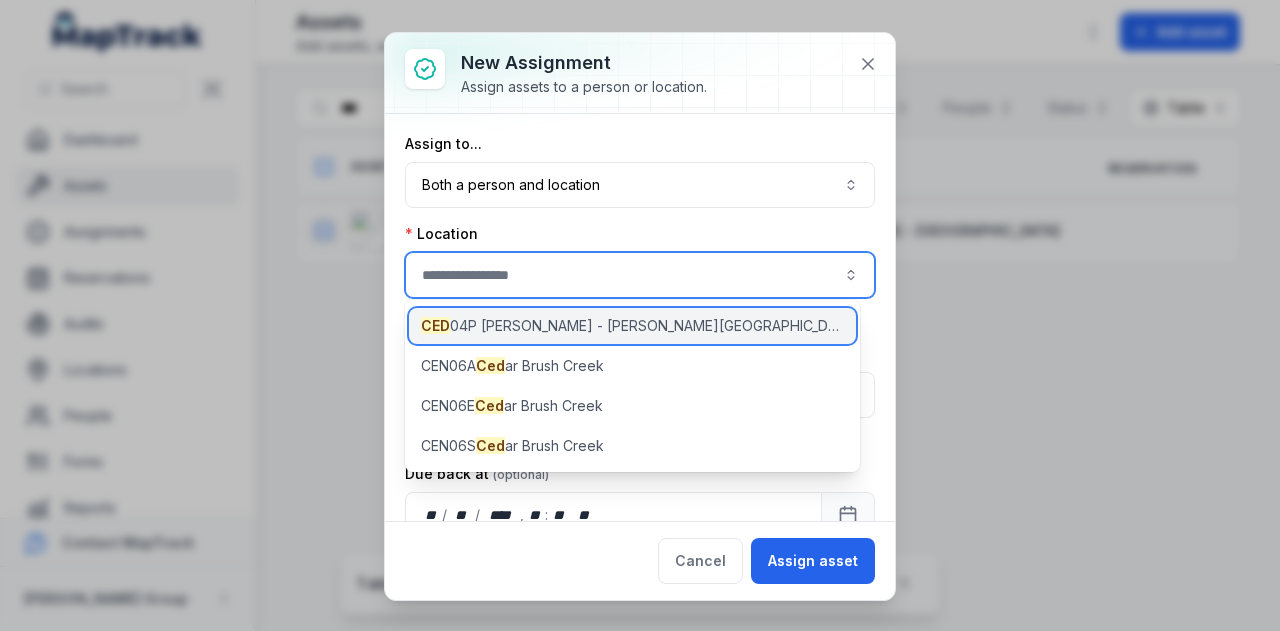 click on "CED 04P  Byron Bay - Brownell Drive" at bounding box center (632, 326) 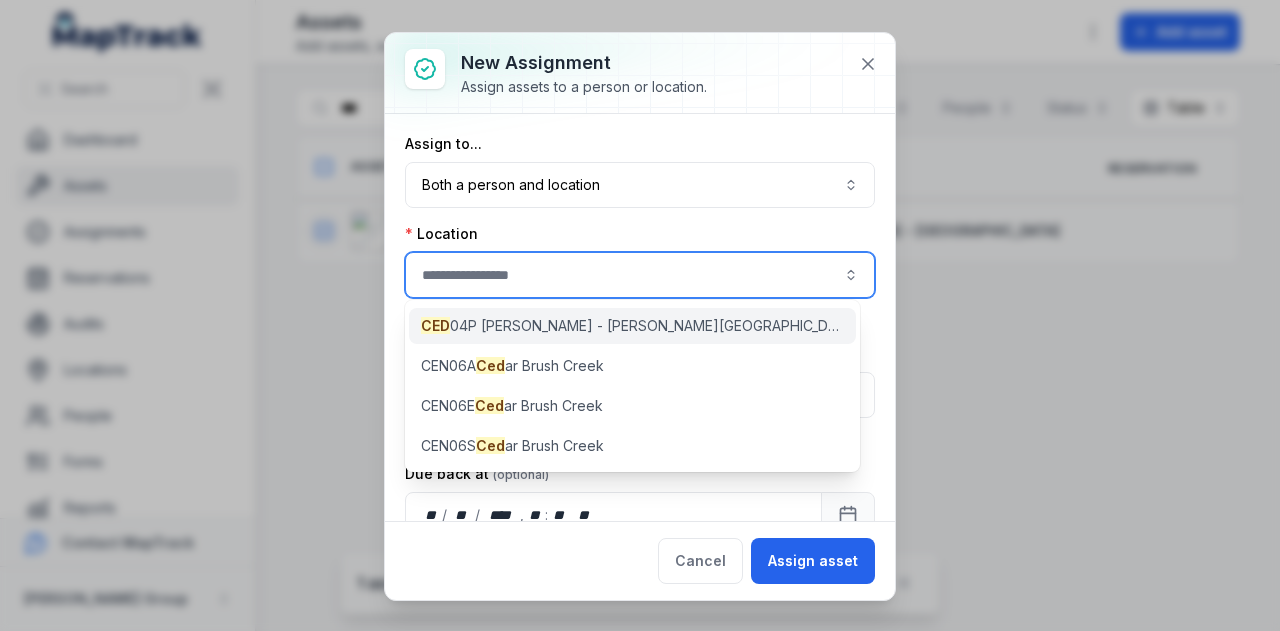 type on "**********" 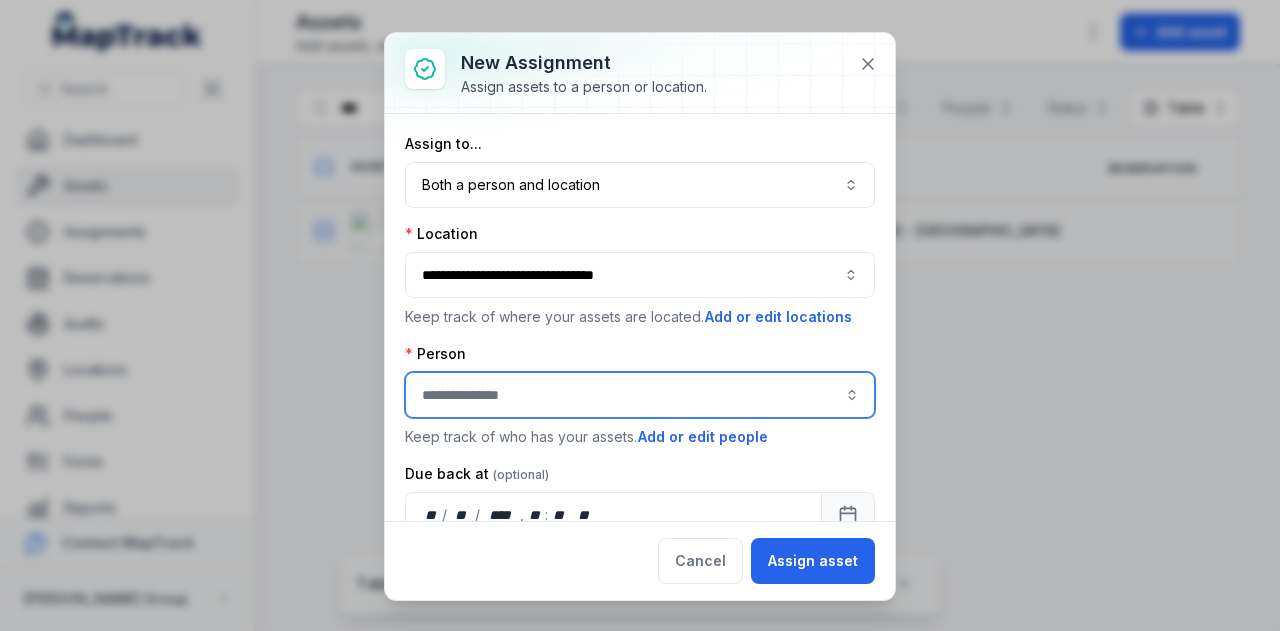 click at bounding box center (640, 395) 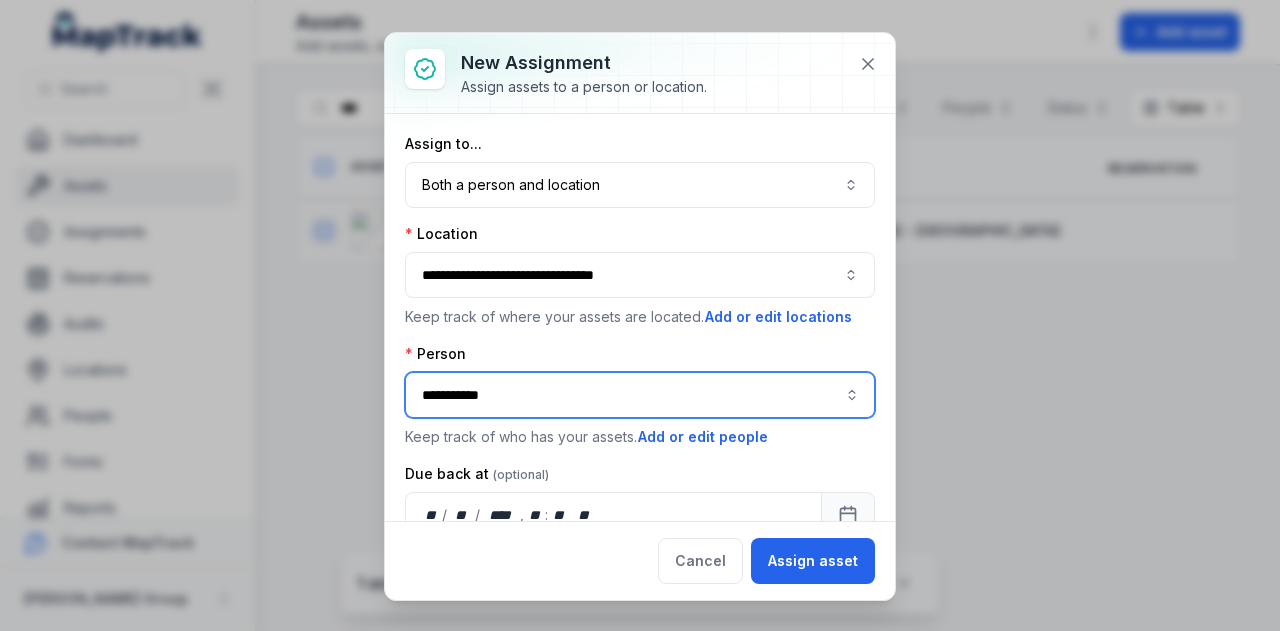 click on "Paul Moffat" at bounding box center (632, 274) 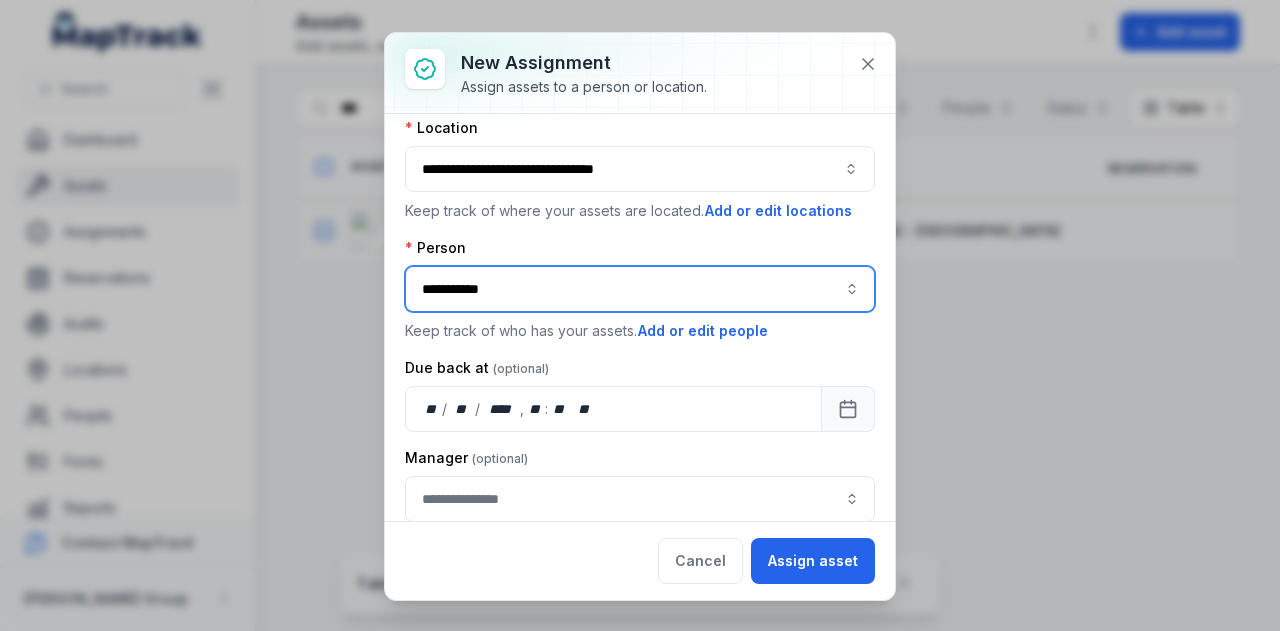 scroll, scrollTop: 190, scrollLeft: 0, axis: vertical 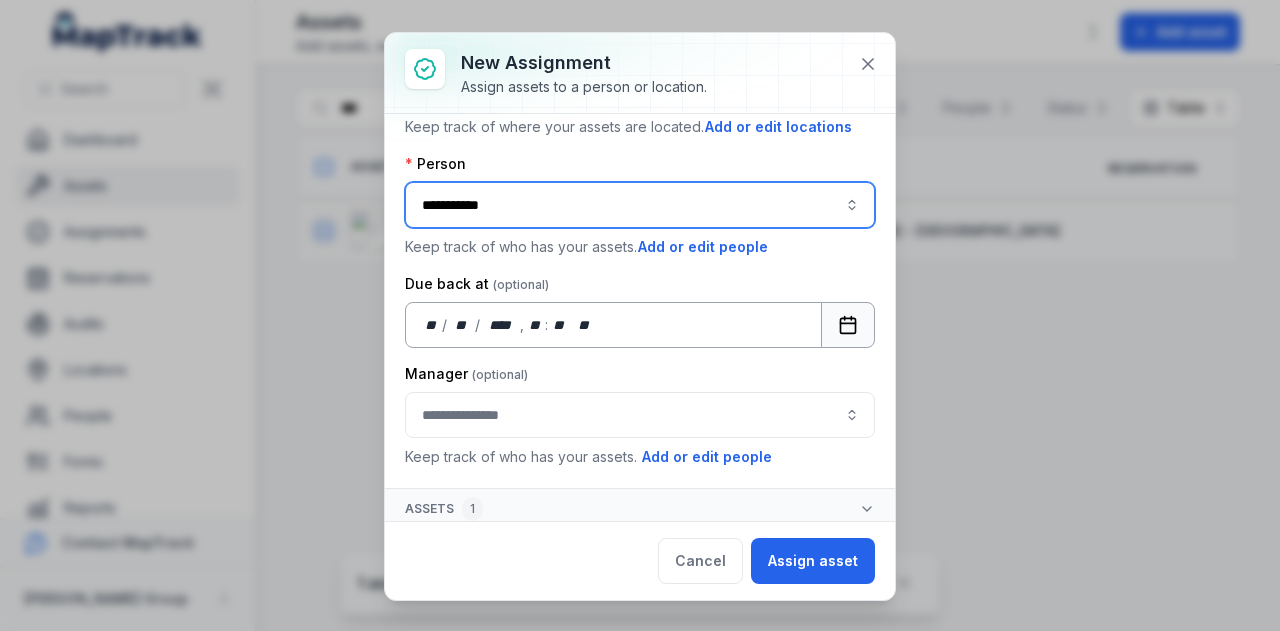 type on "**********" 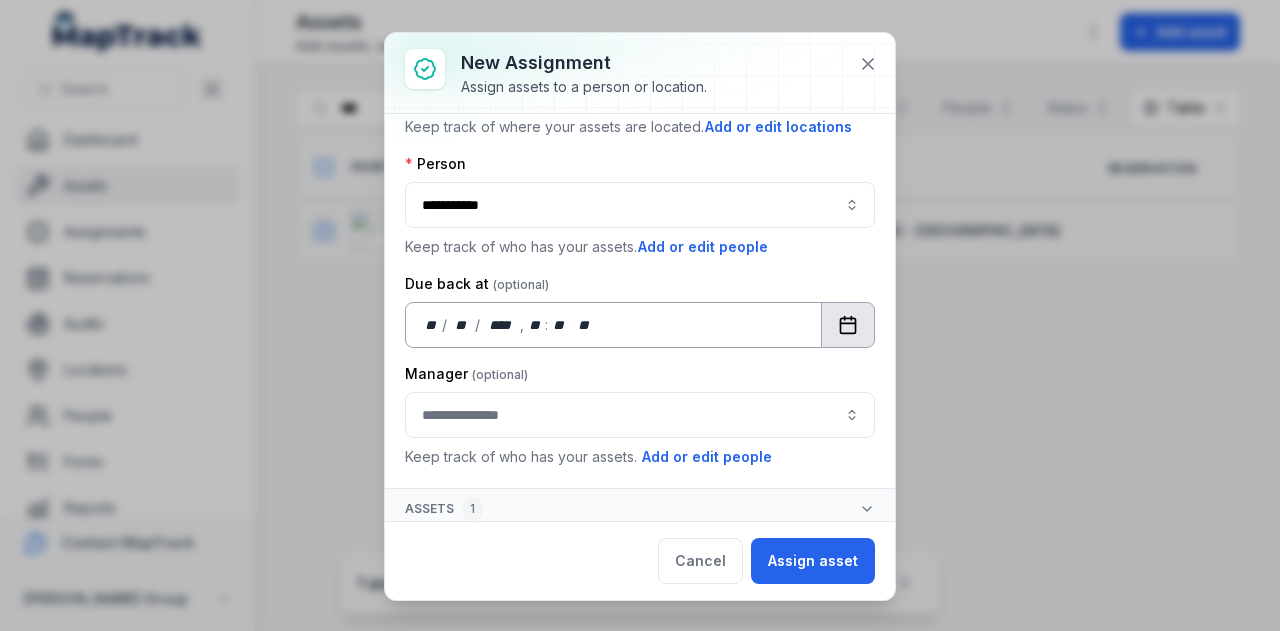 click 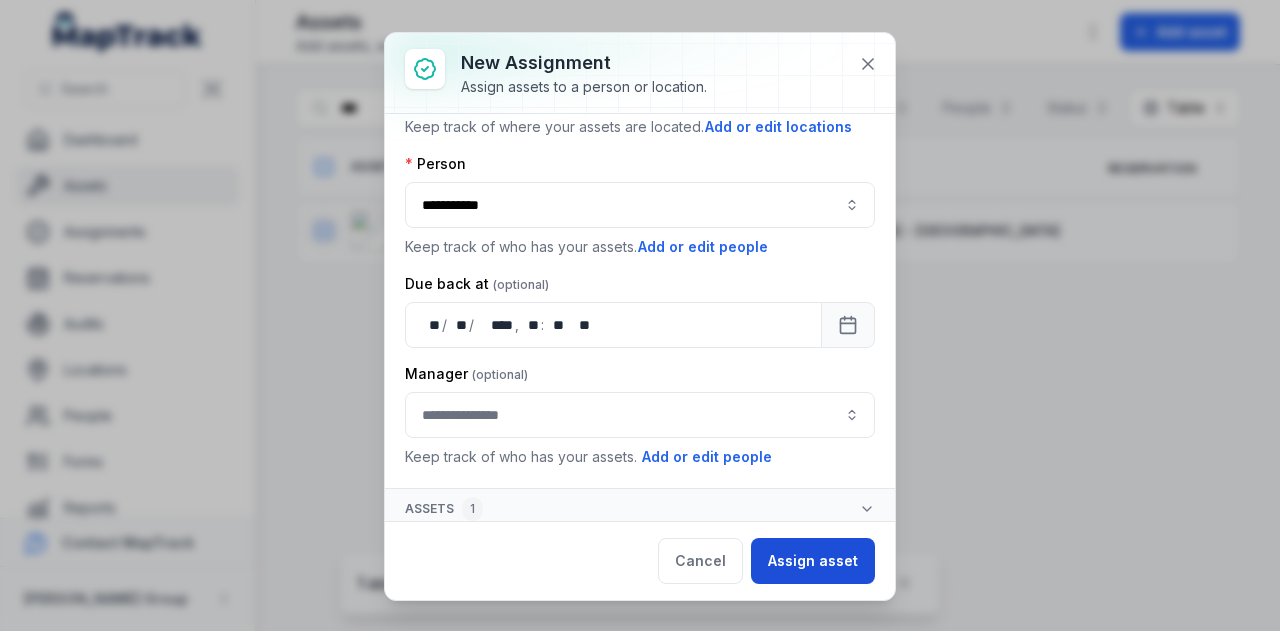 click on "Assign asset" at bounding box center (813, 561) 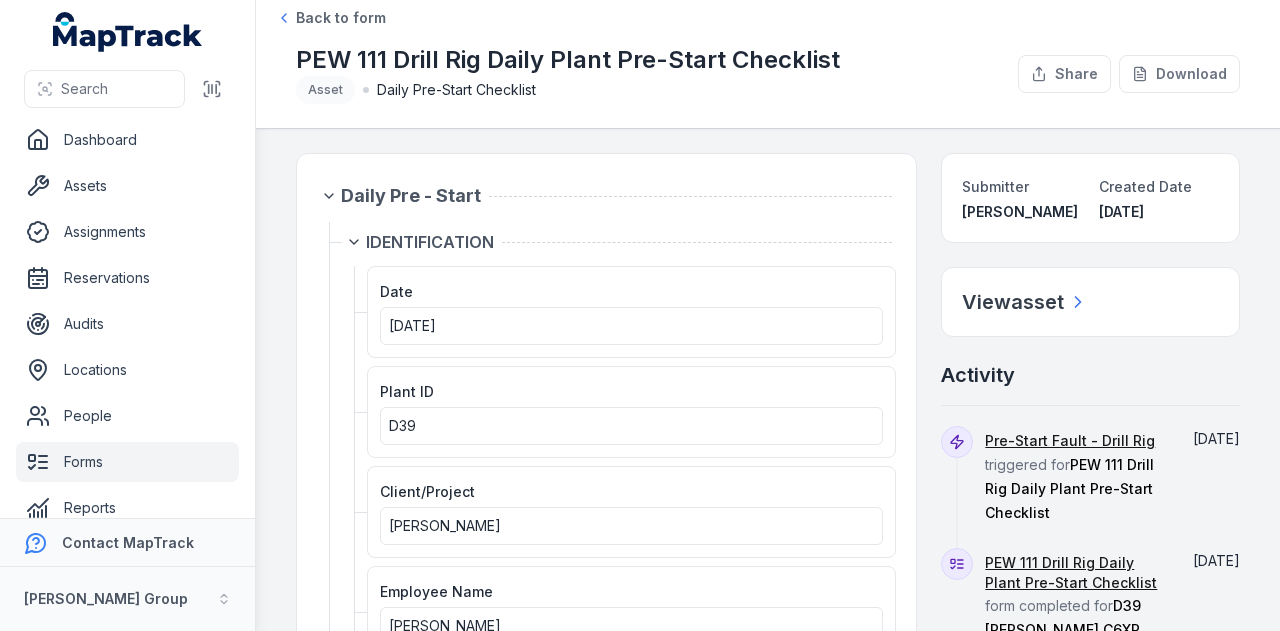 scroll, scrollTop: 0, scrollLeft: 0, axis: both 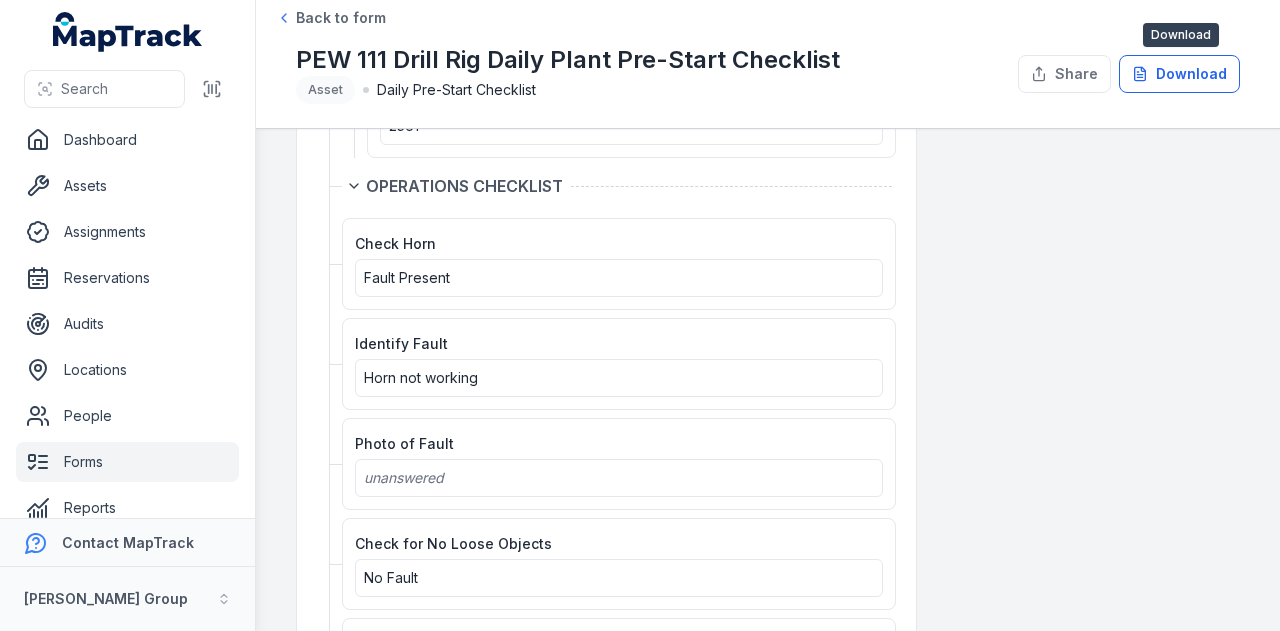click on "Download" at bounding box center (1179, 74) 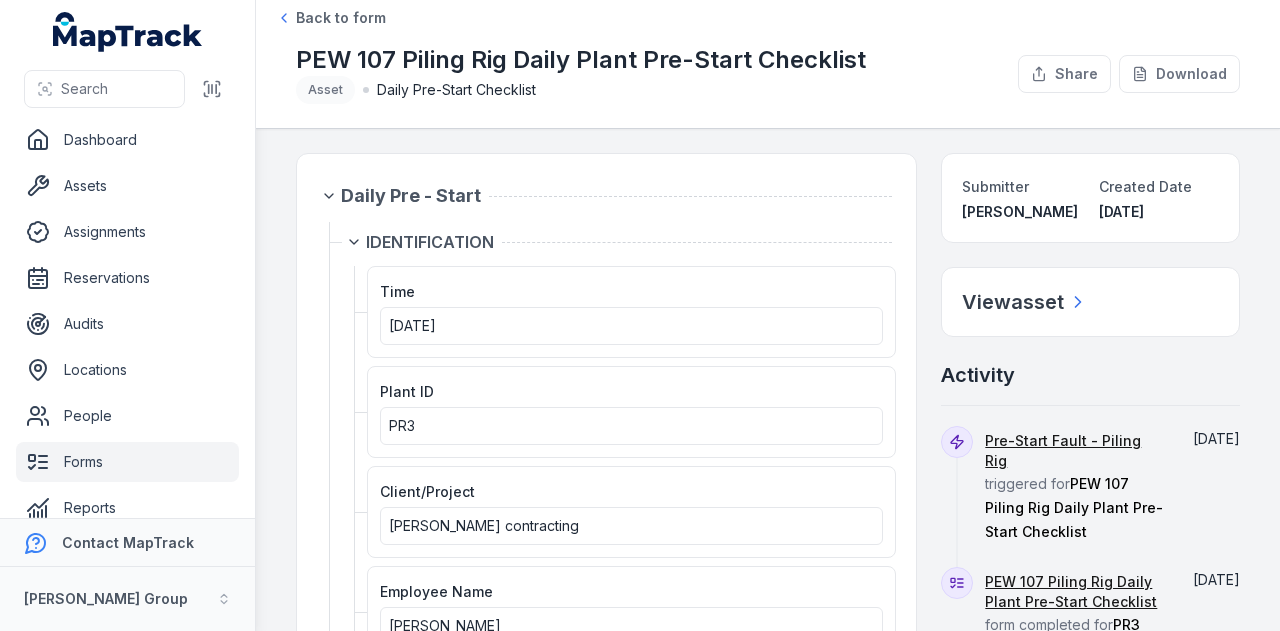 scroll, scrollTop: 0, scrollLeft: 0, axis: both 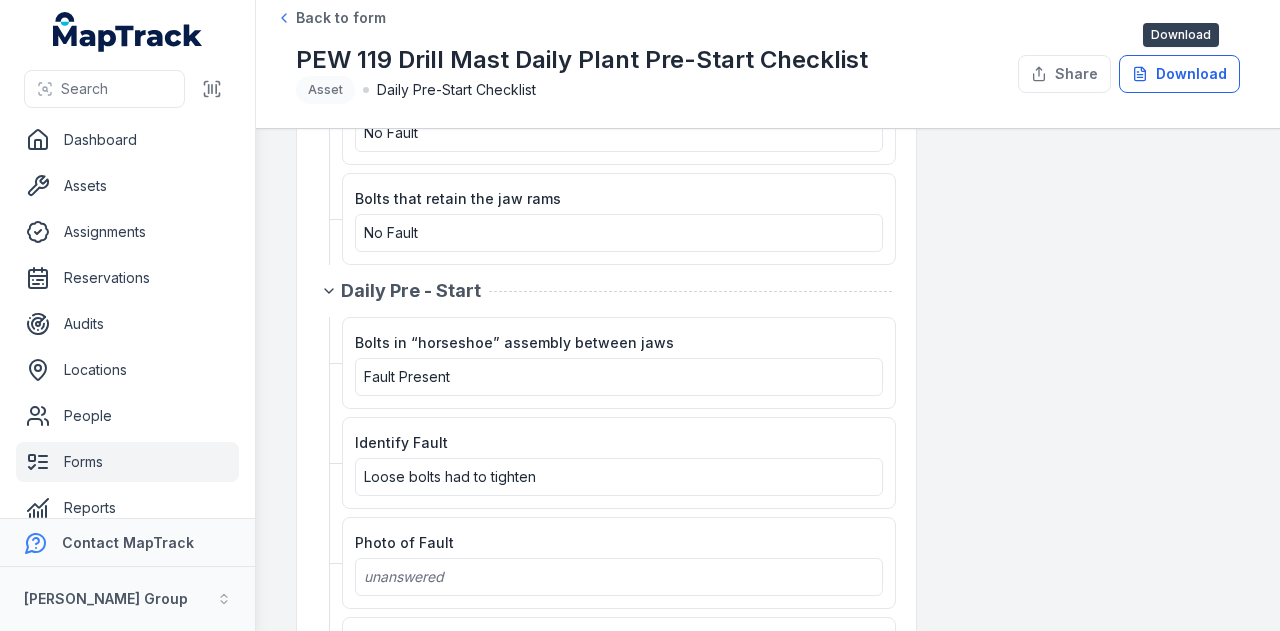 click on "Download" at bounding box center [1179, 74] 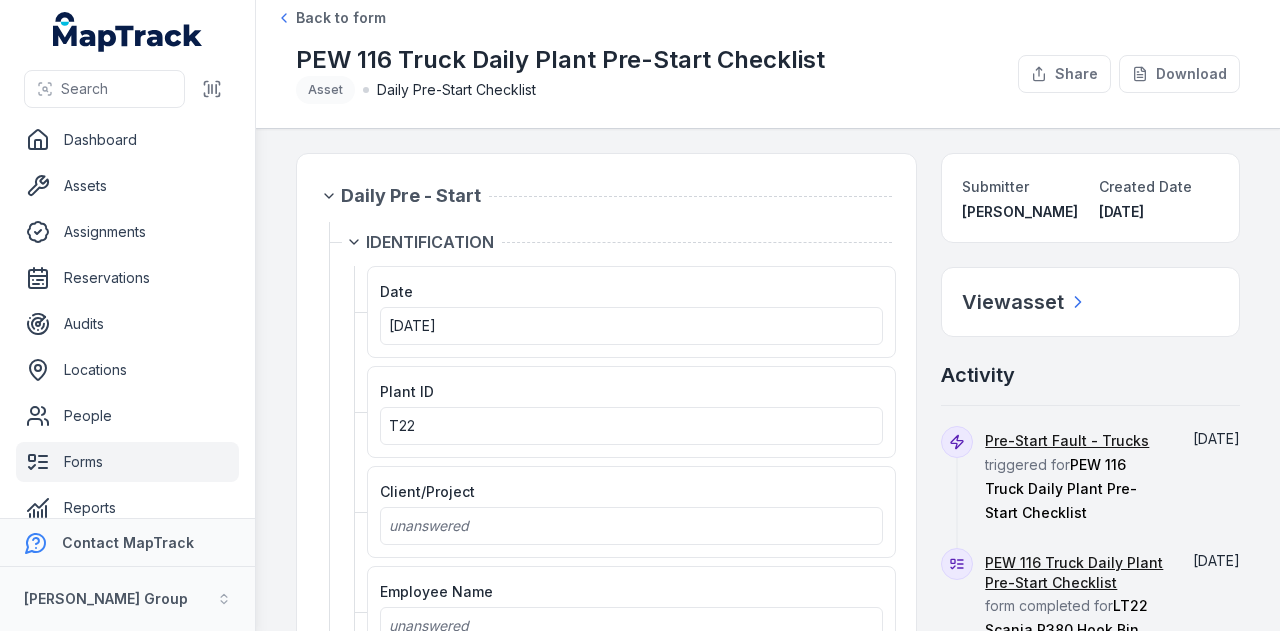 scroll, scrollTop: 0, scrollLeft: 0, axis: both 